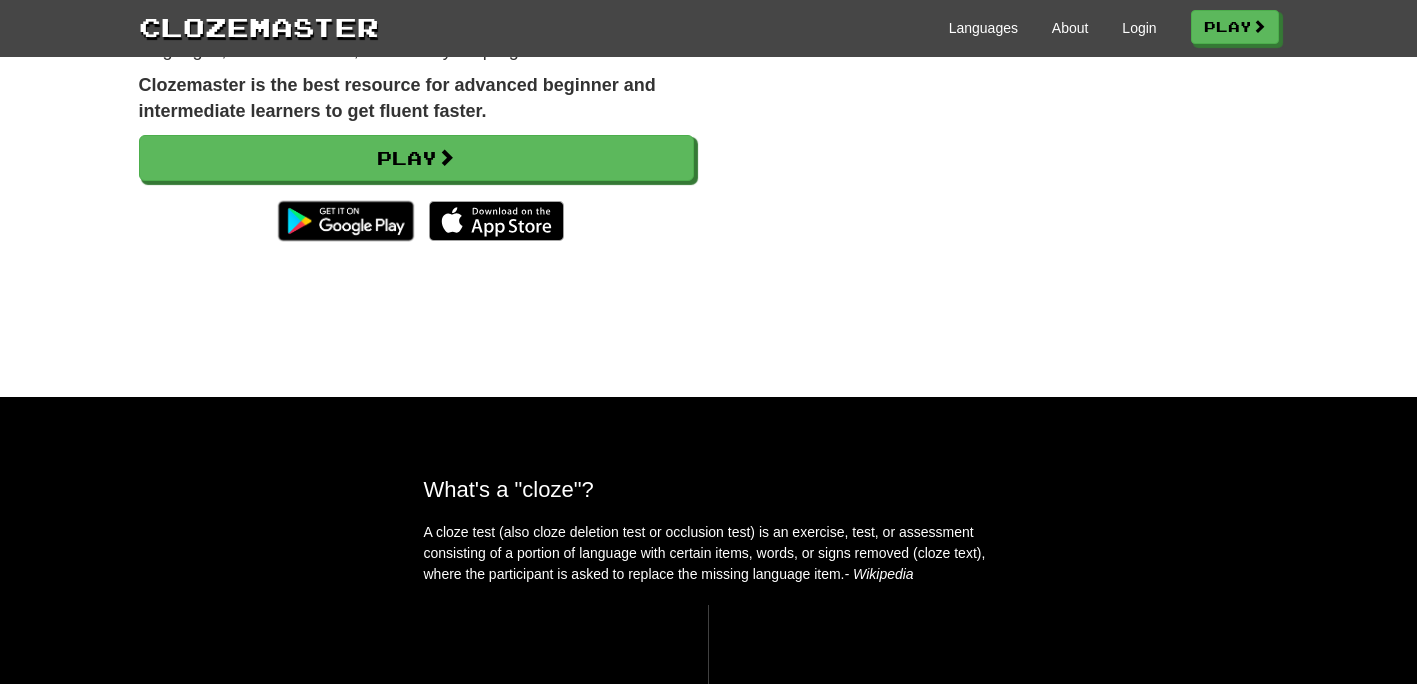 scroll, scrollTop: 0, scrollLeft: 0, axis: both 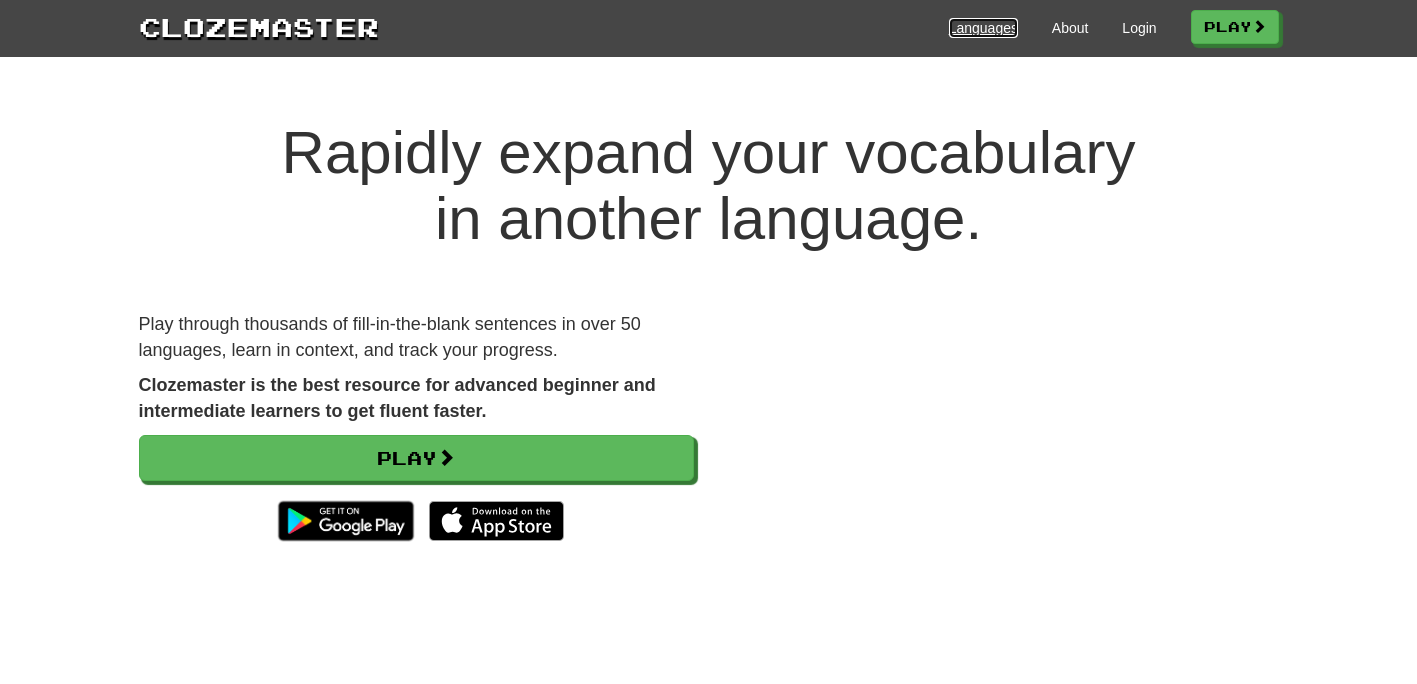 click on "Languages" at bounding box center [983, 28] 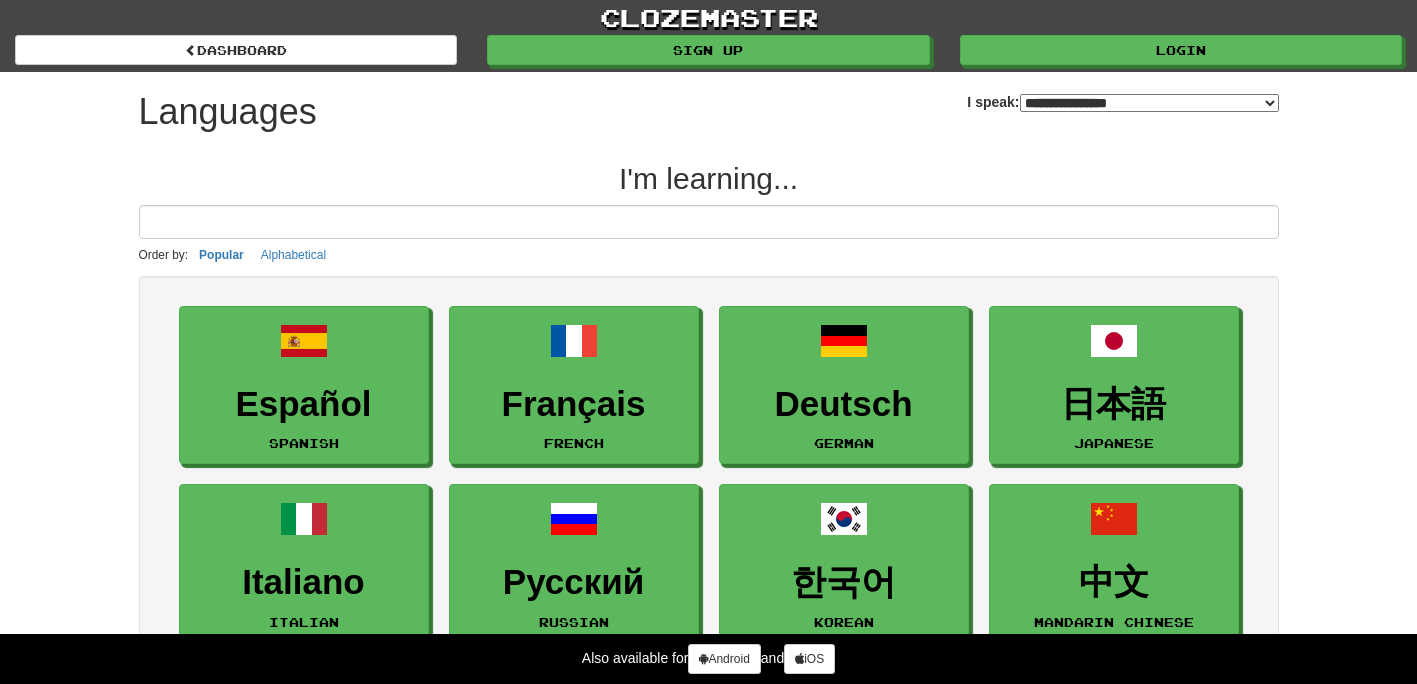 select on "*******" 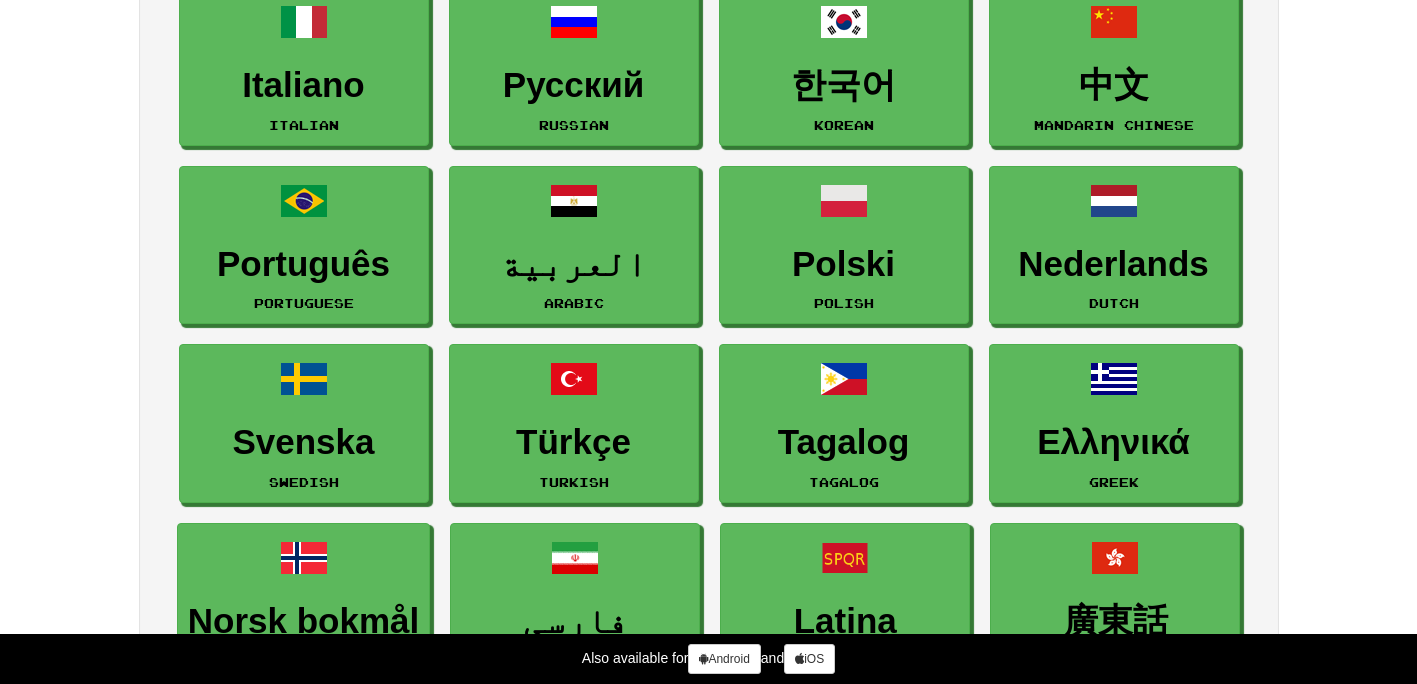 scroll, scrollTop: 500, scrollLeft: 0, axis: vertical 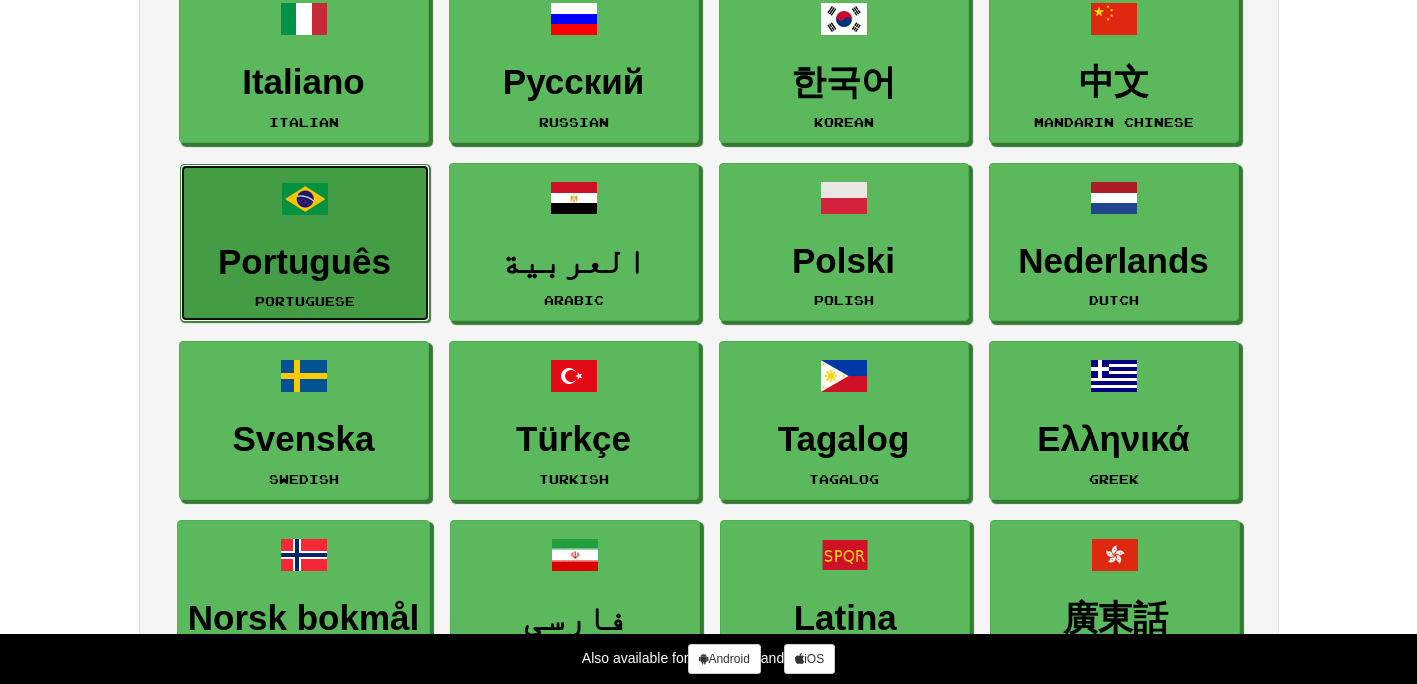 click on "Português" at bounding box center [305, 262] 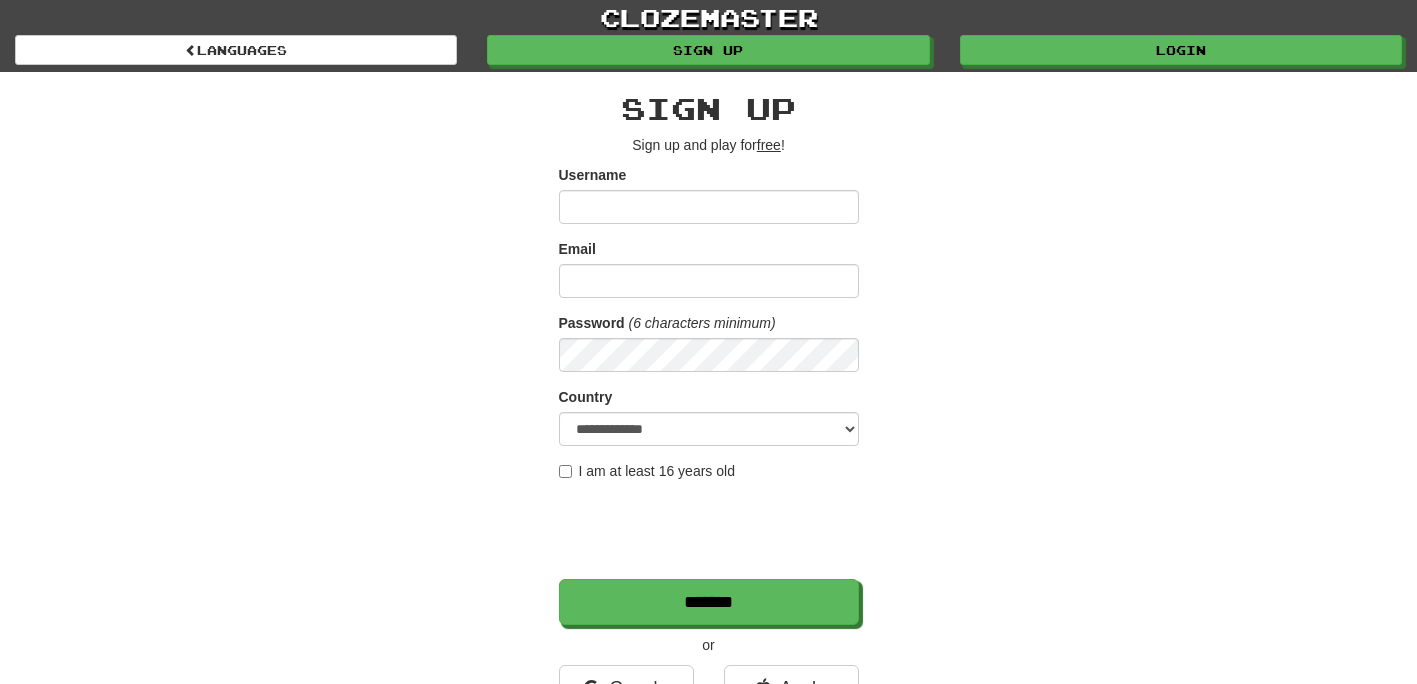scroll, scrollTop: 0, scrollLeft: 0, axis: both 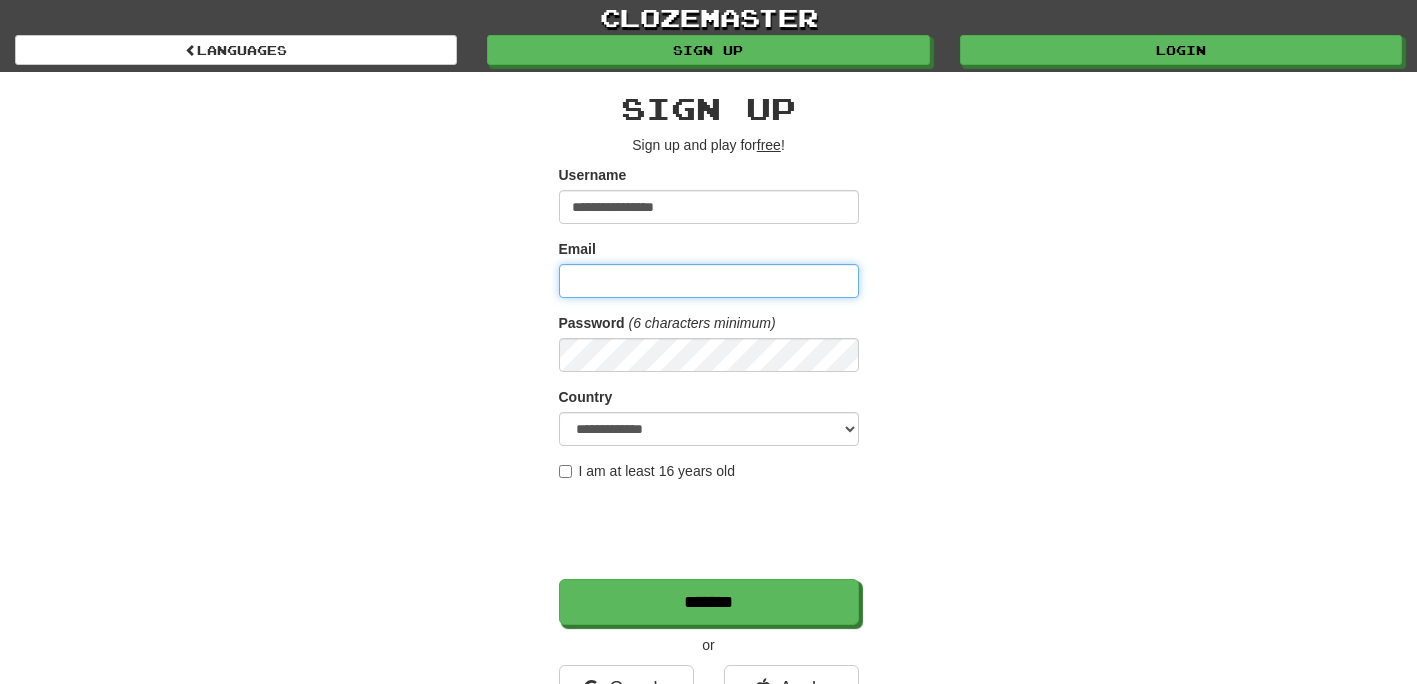 type on "**********" 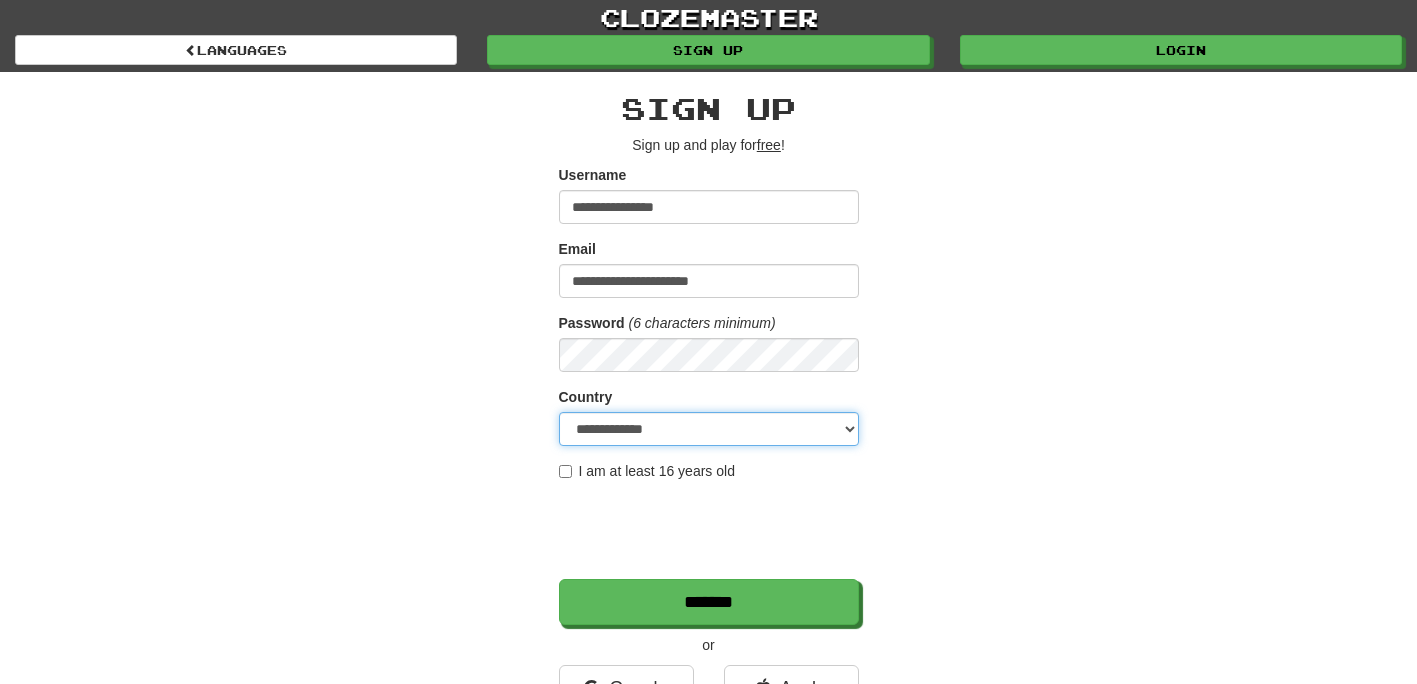 select on "**" 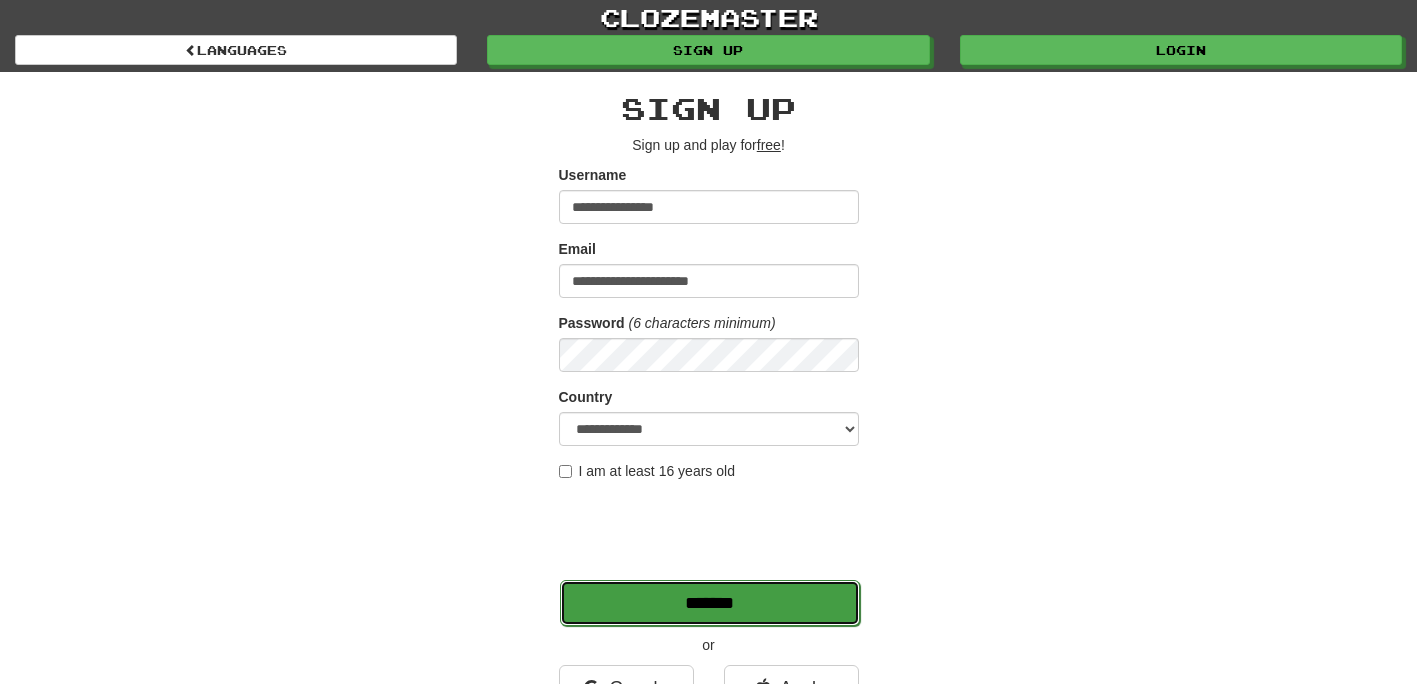 click on "*******" at bounding box center (710, 603) 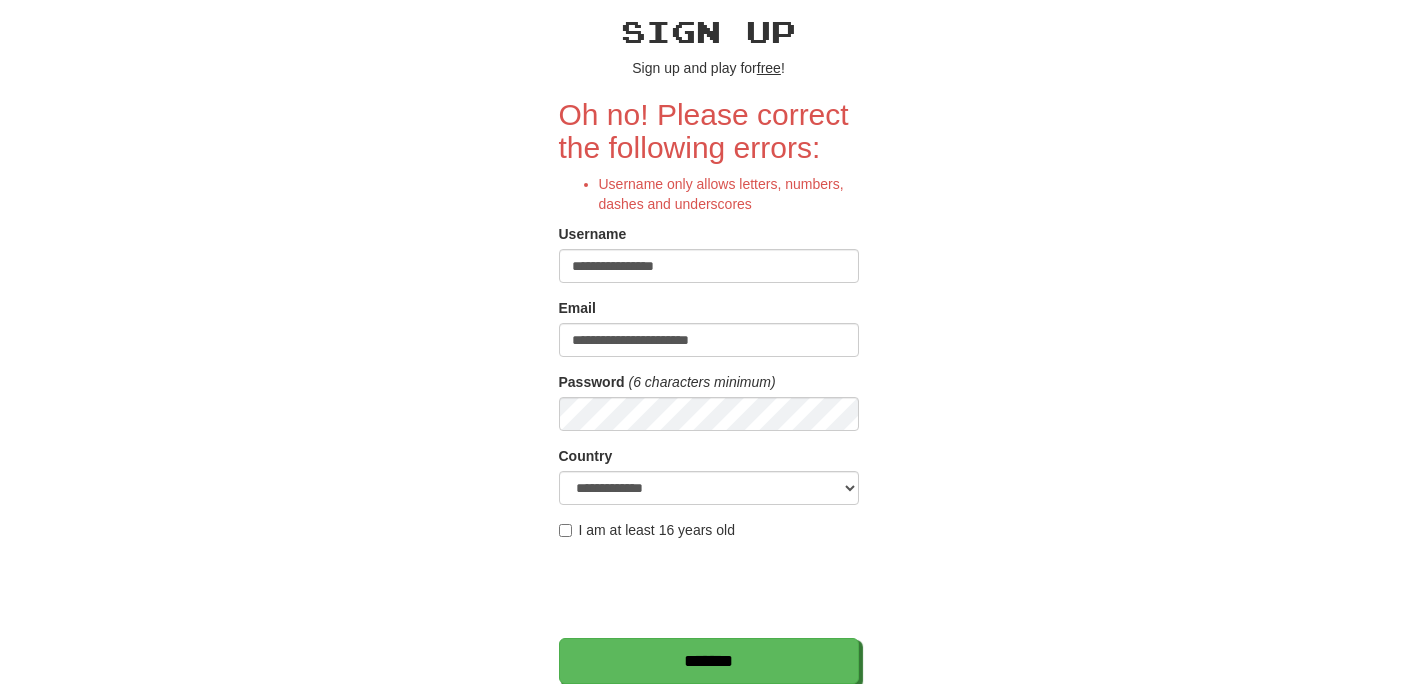 scroll, scrollTop: 0, scrollLeft: 0, axis: both 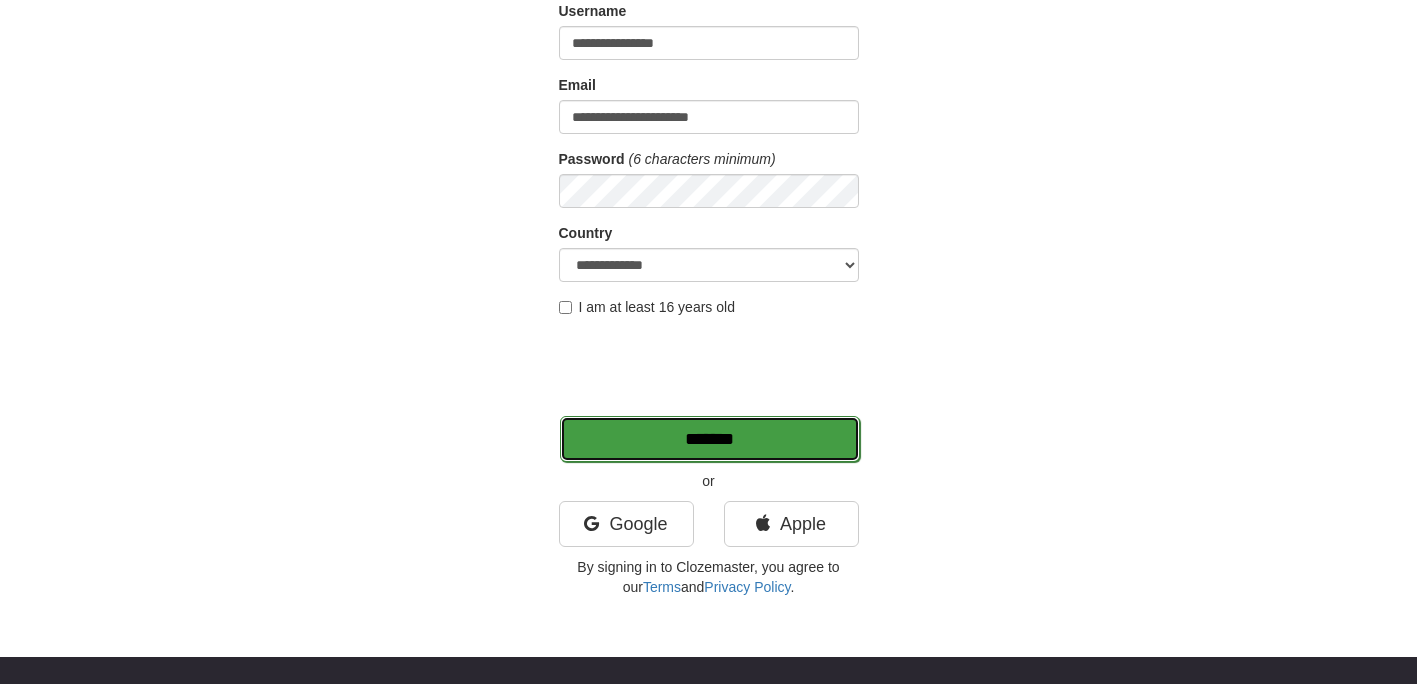click on "*******" at bounding box center [710, 439] 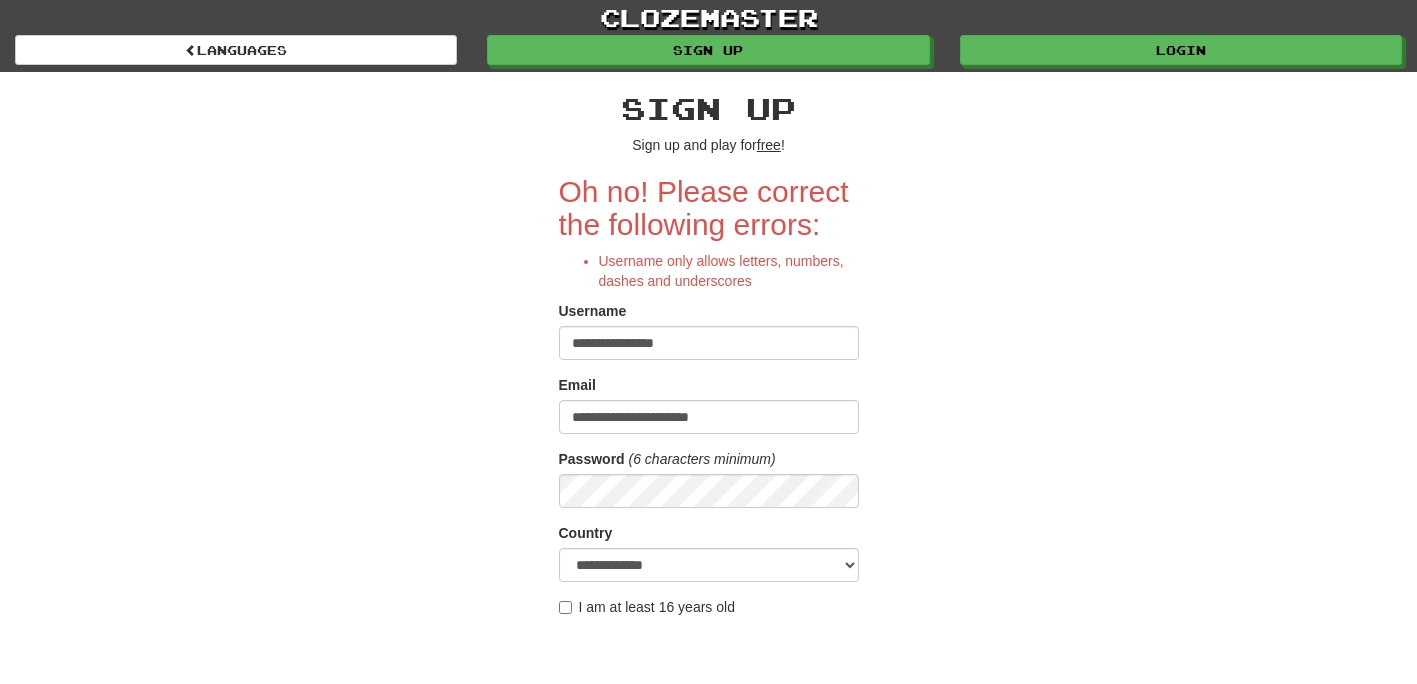 scroll, scrollTop: 0, scrollLeft: 0, axis: both 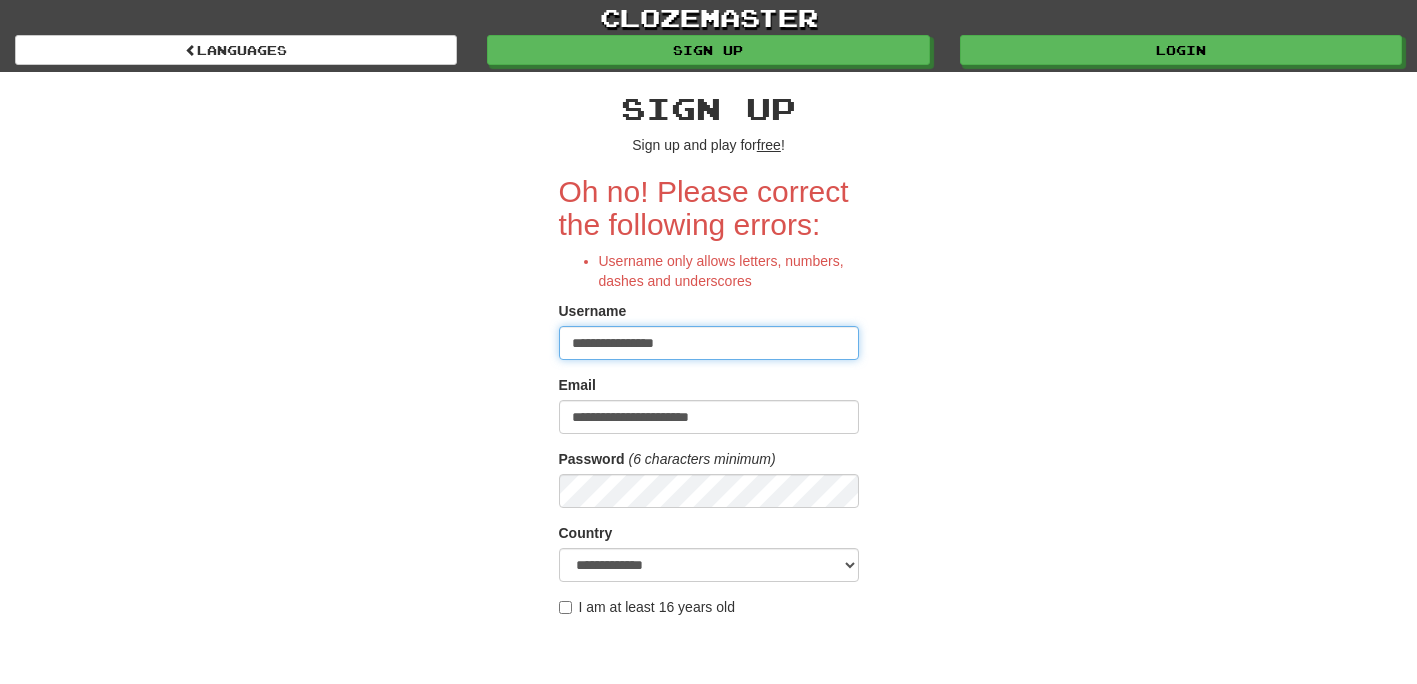 drag, startPoint x: 717, startPoint y: 345, endPoint x: 647, endPoint y: 347, distance: 70.028564 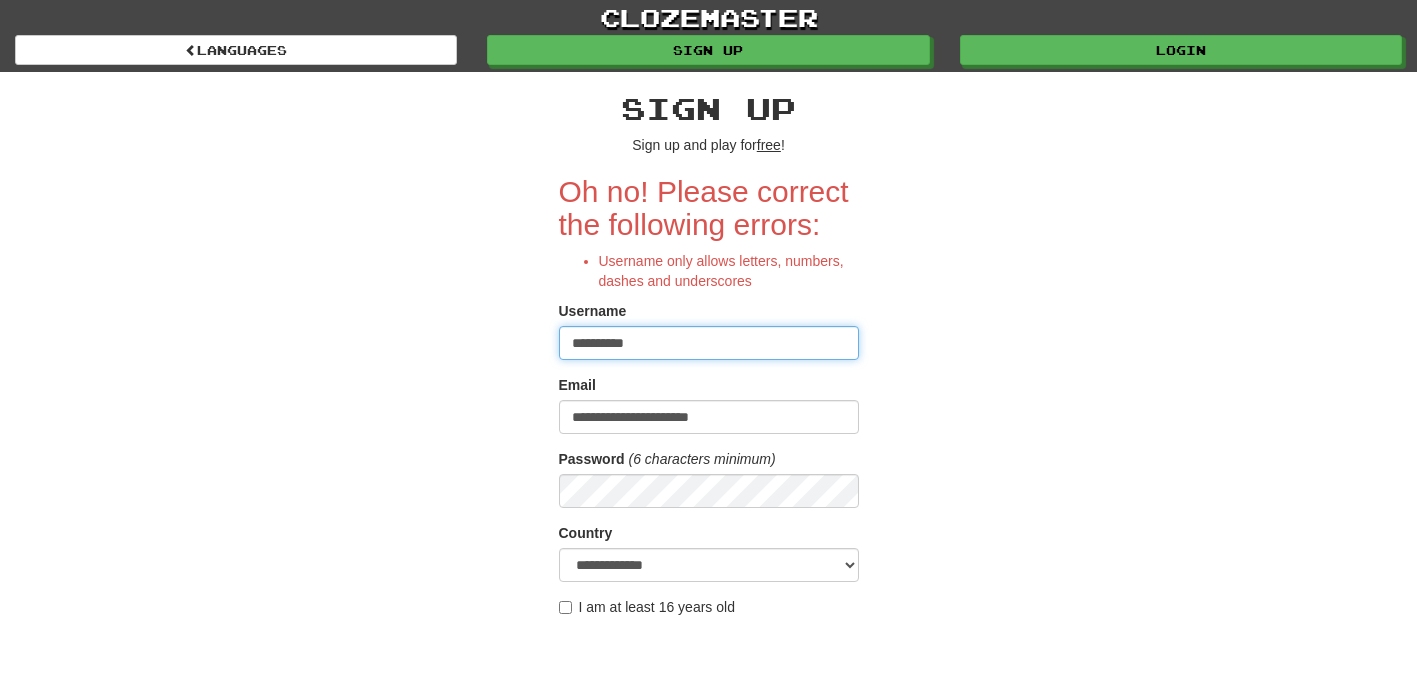 click on "*********" at bounding box center (709, 343) 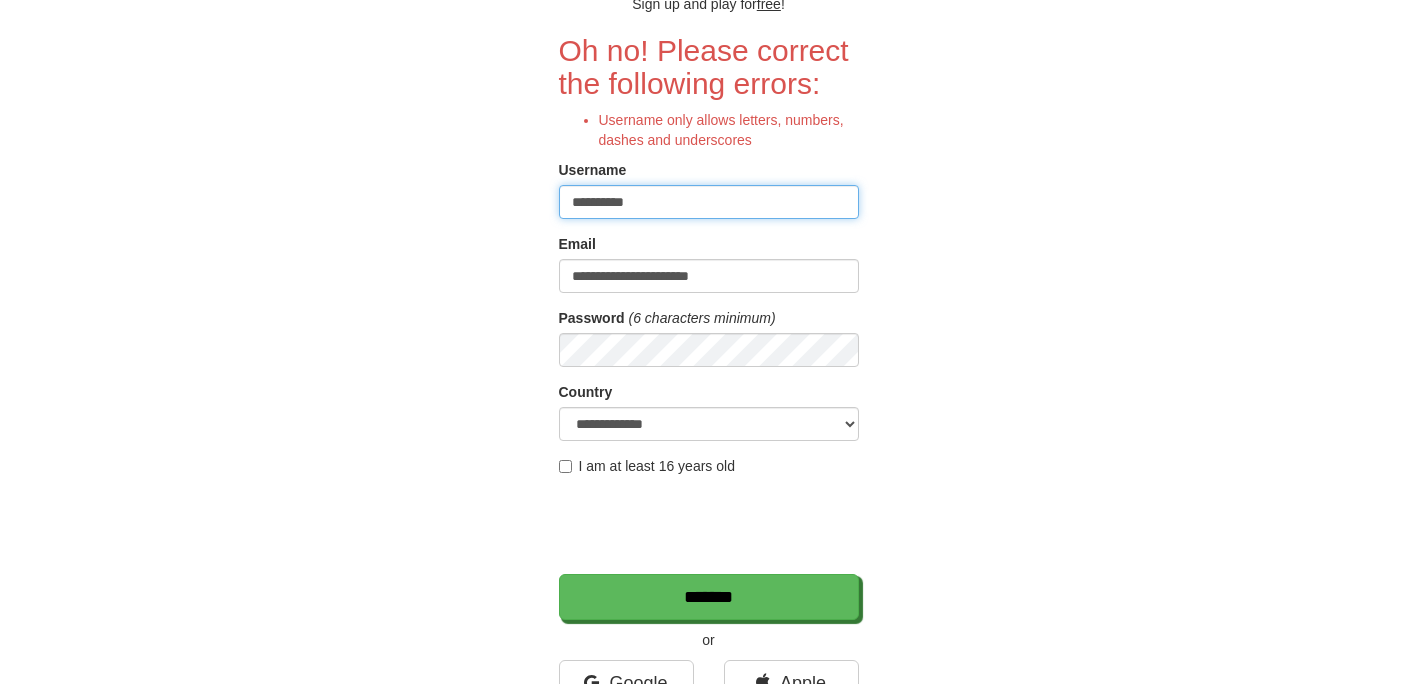 scroll, scrollTop: 200, scrollLeft: 0, axis: vertical 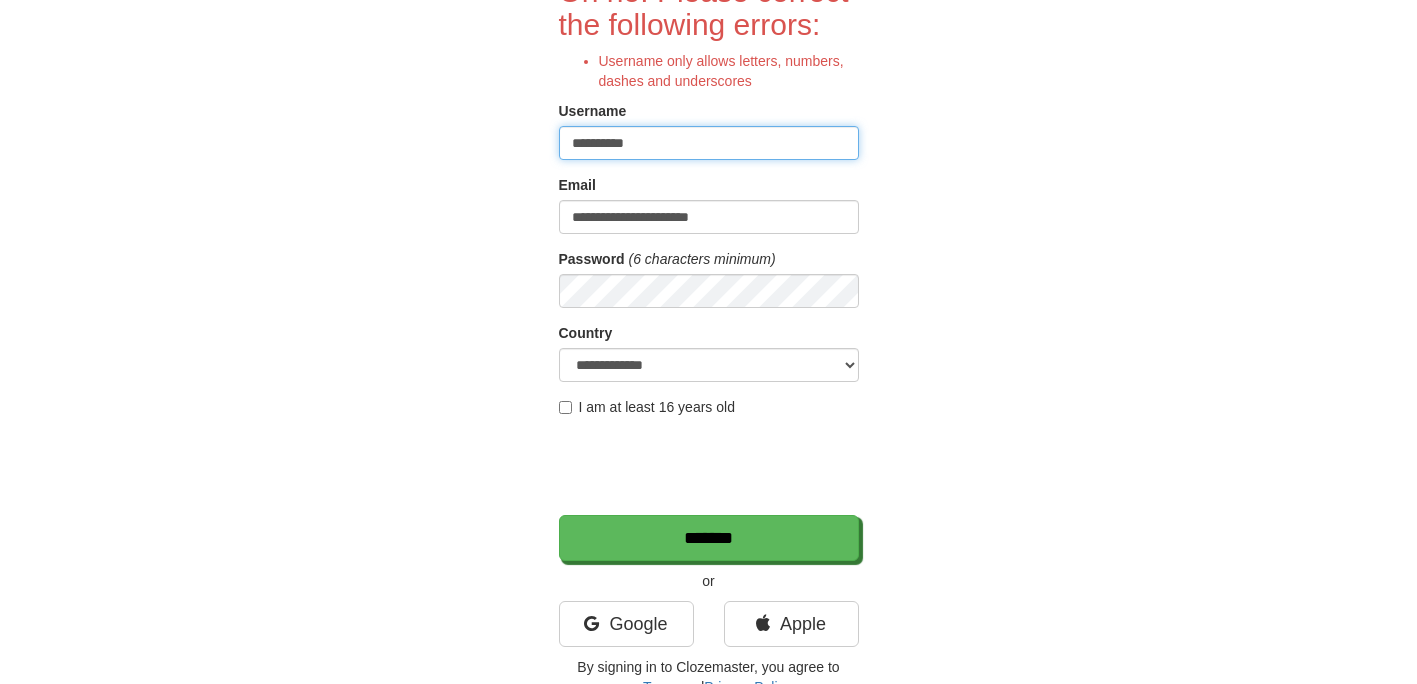 type on "*********" 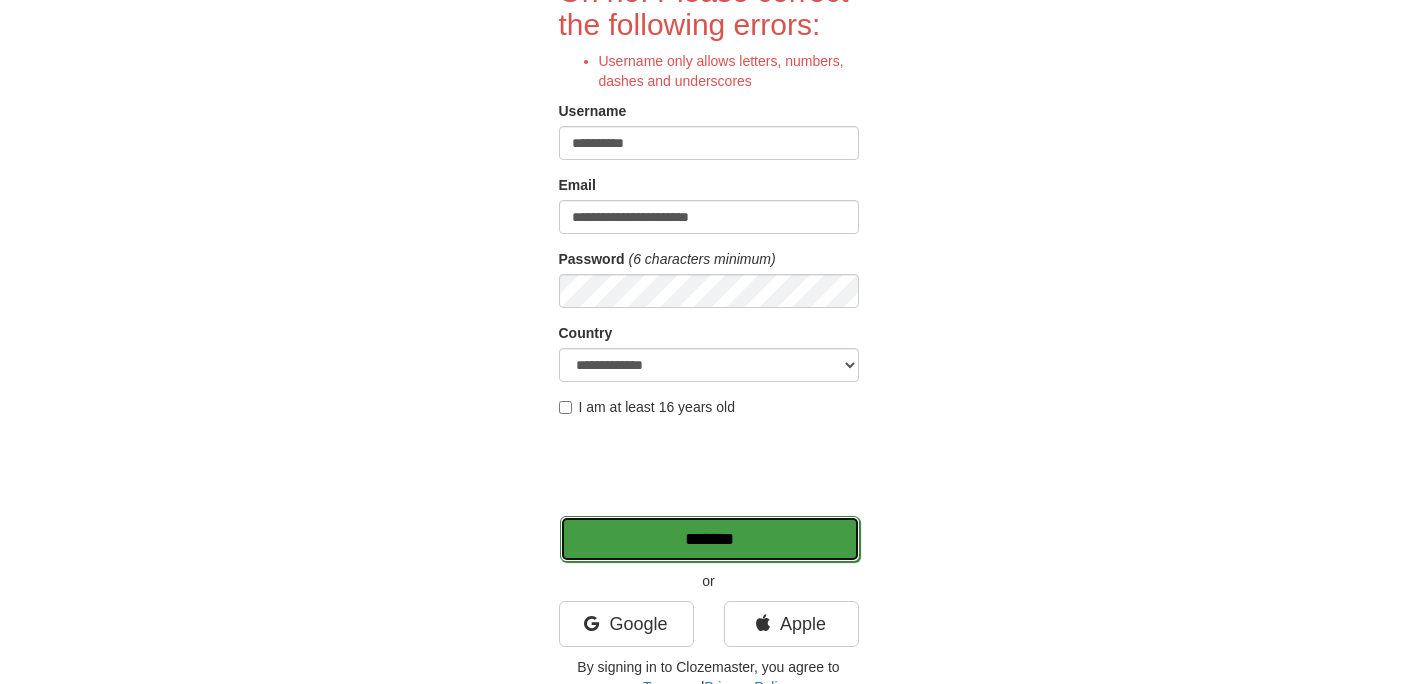 click on "*******" at bounding box center [710, 539] 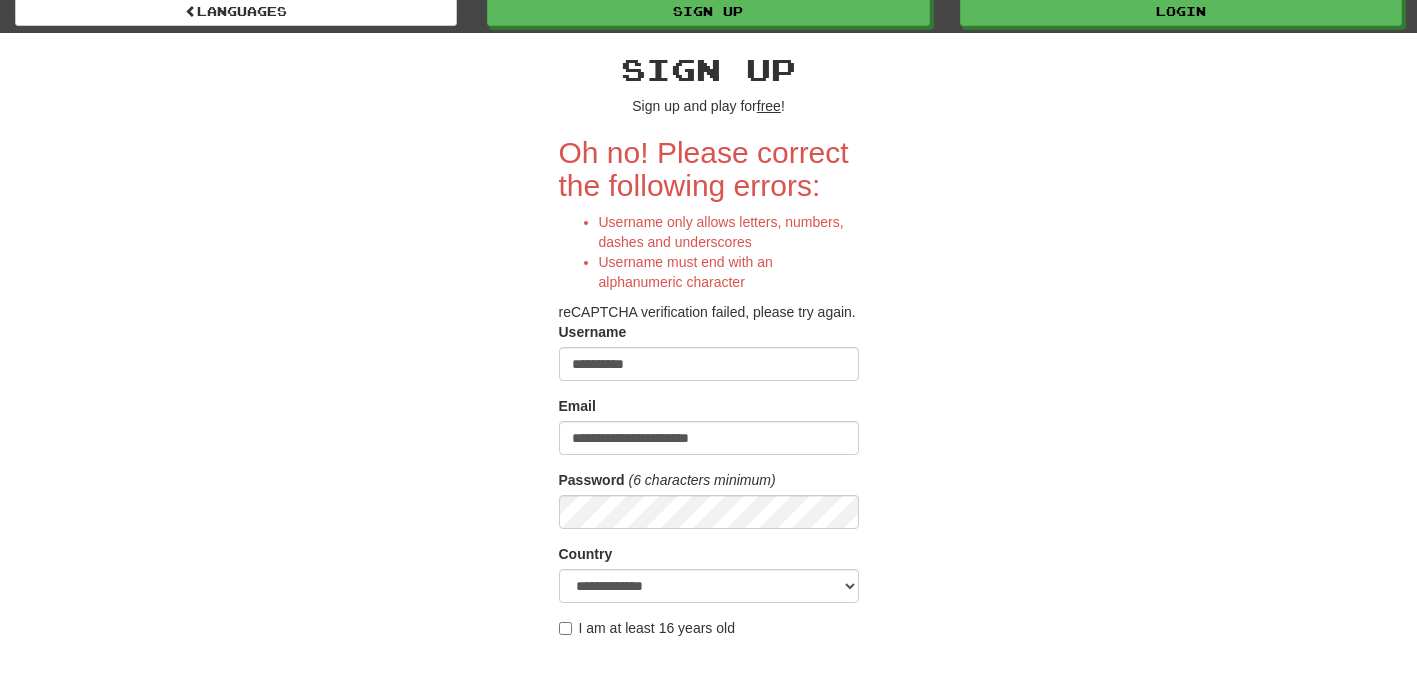 scroll, scrollTop: 0, scrollLeft: 0, axis: both 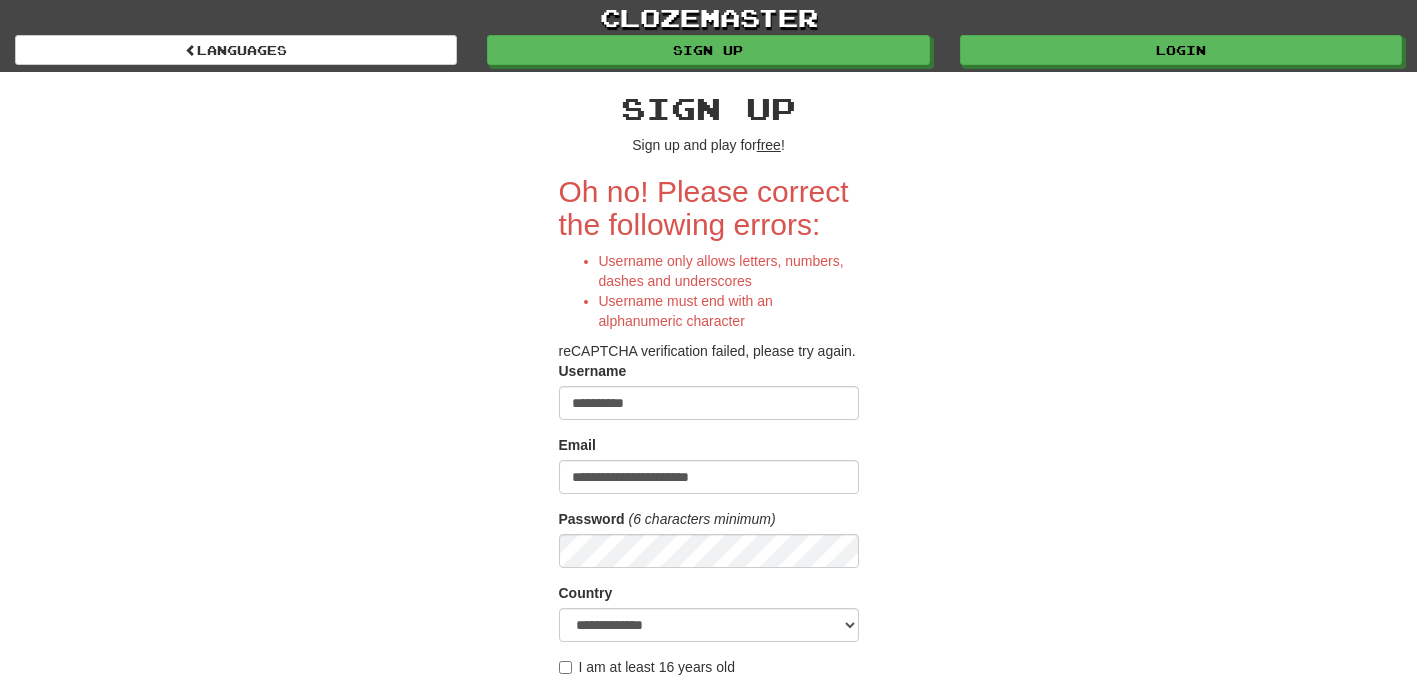click on "*********" at bounding box center [709, 403] 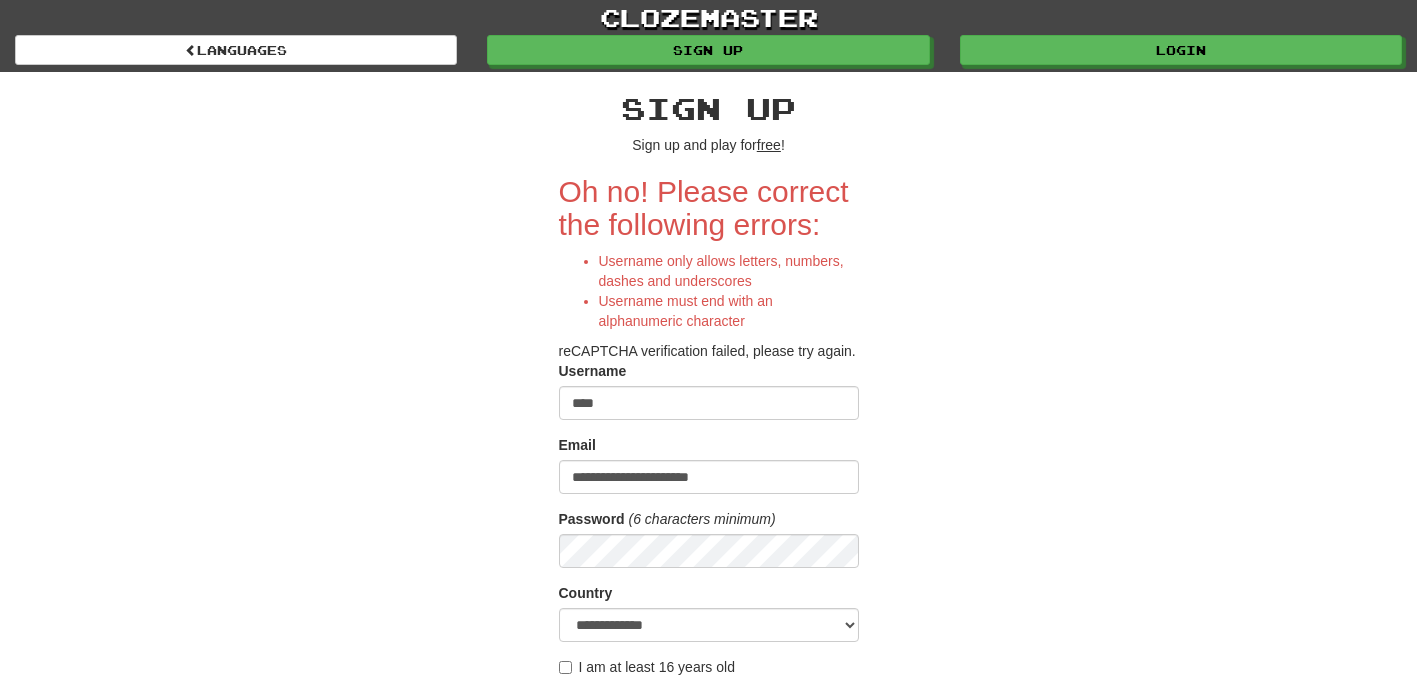 type on "****" 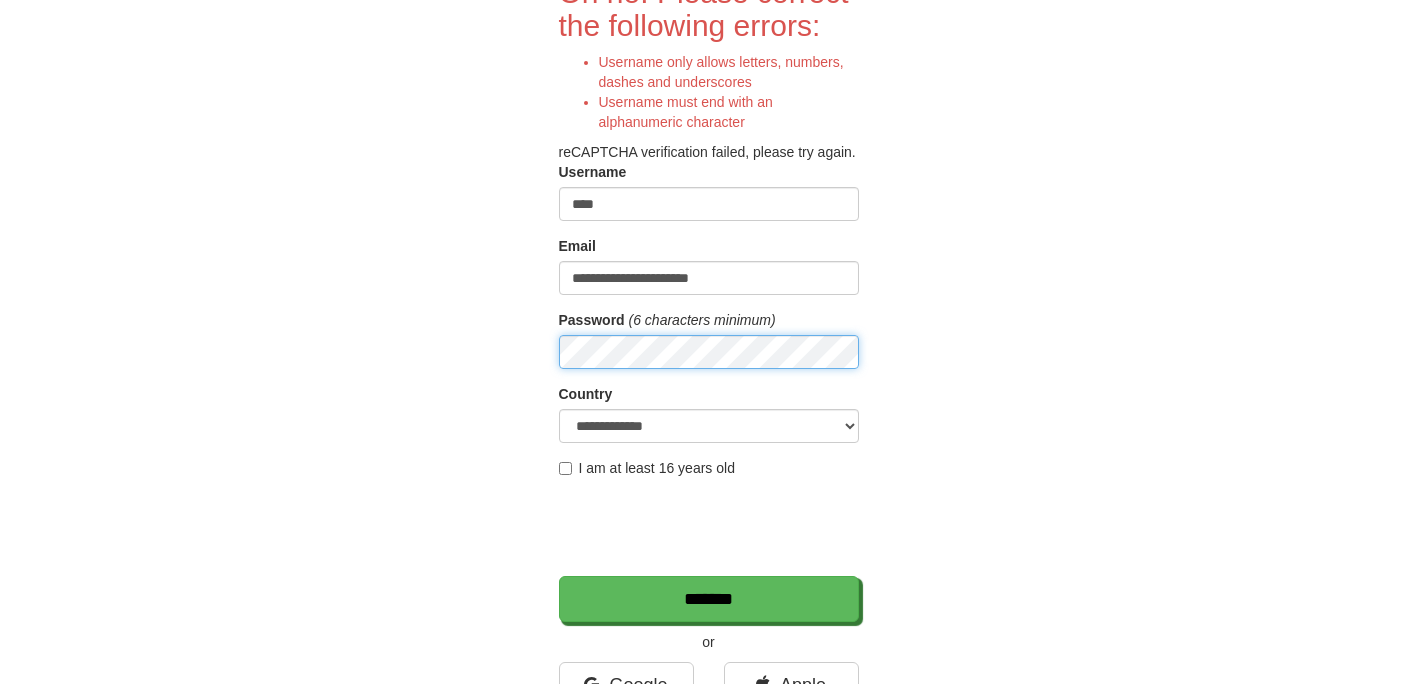 scroll, scrollTop: 200, scrollLeft: 0, axis: vertical 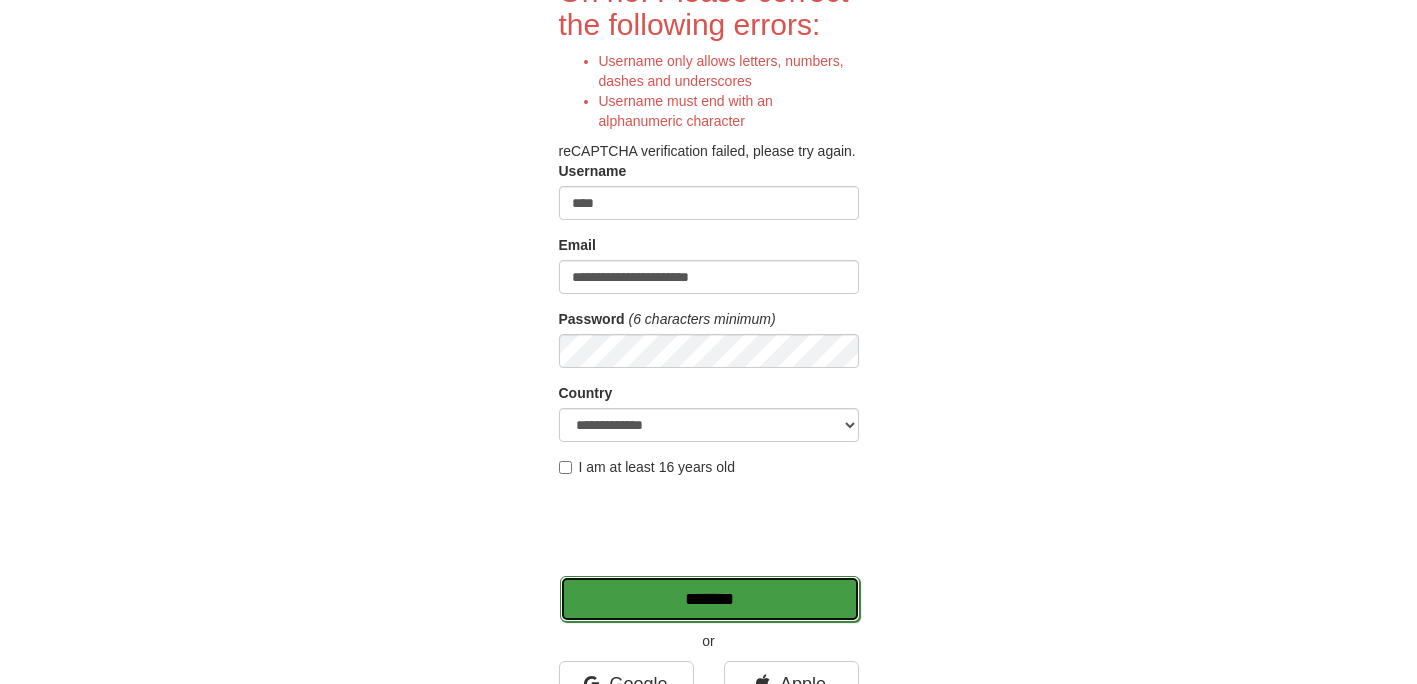 click on "*******" at bounding box center (710, 599) 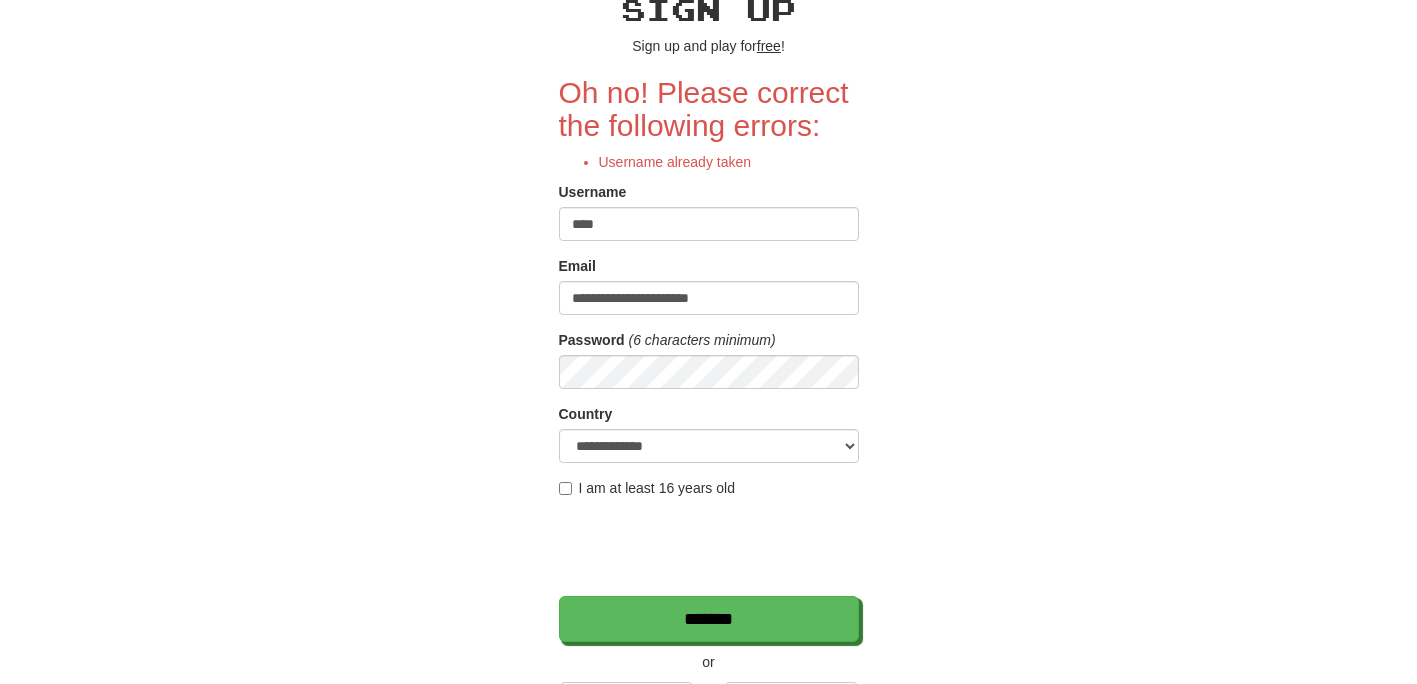 scroll, scrollTop: 100, scrollLeft: 0, axis: vertical 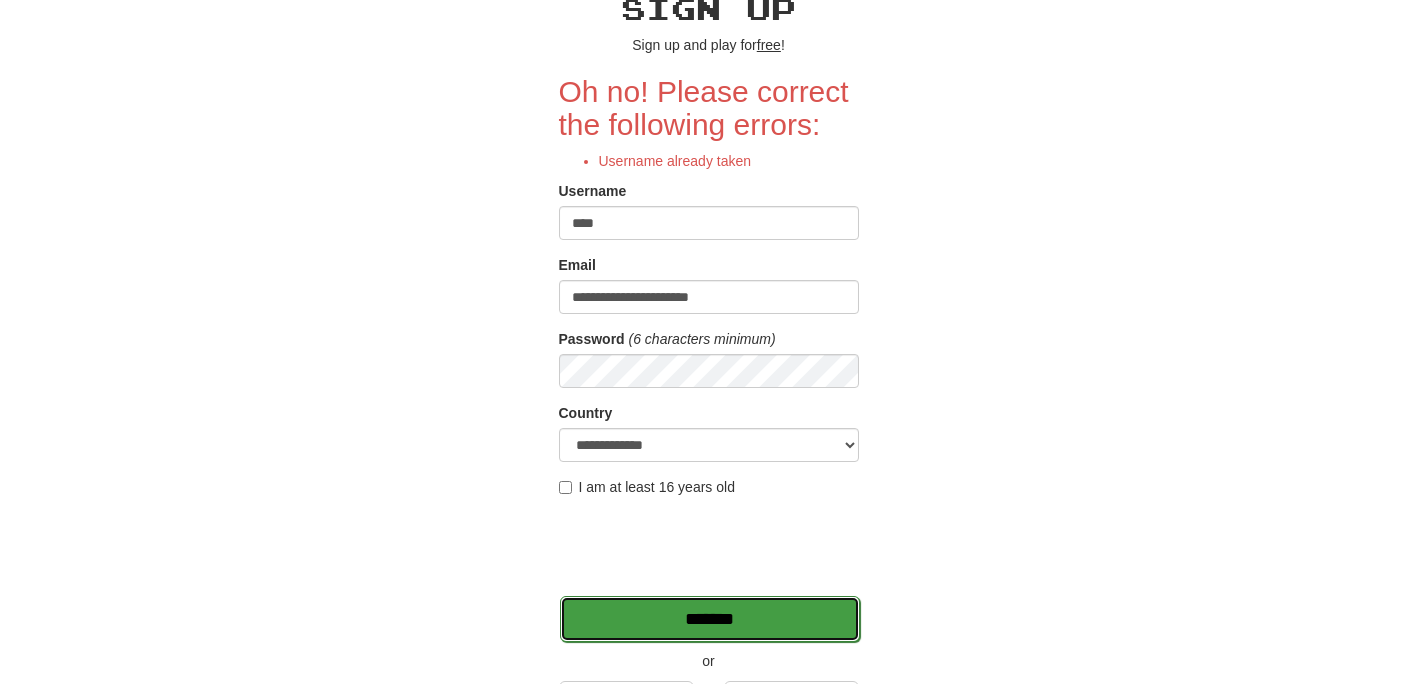 click on "*******" at bounding box center [710, 619] 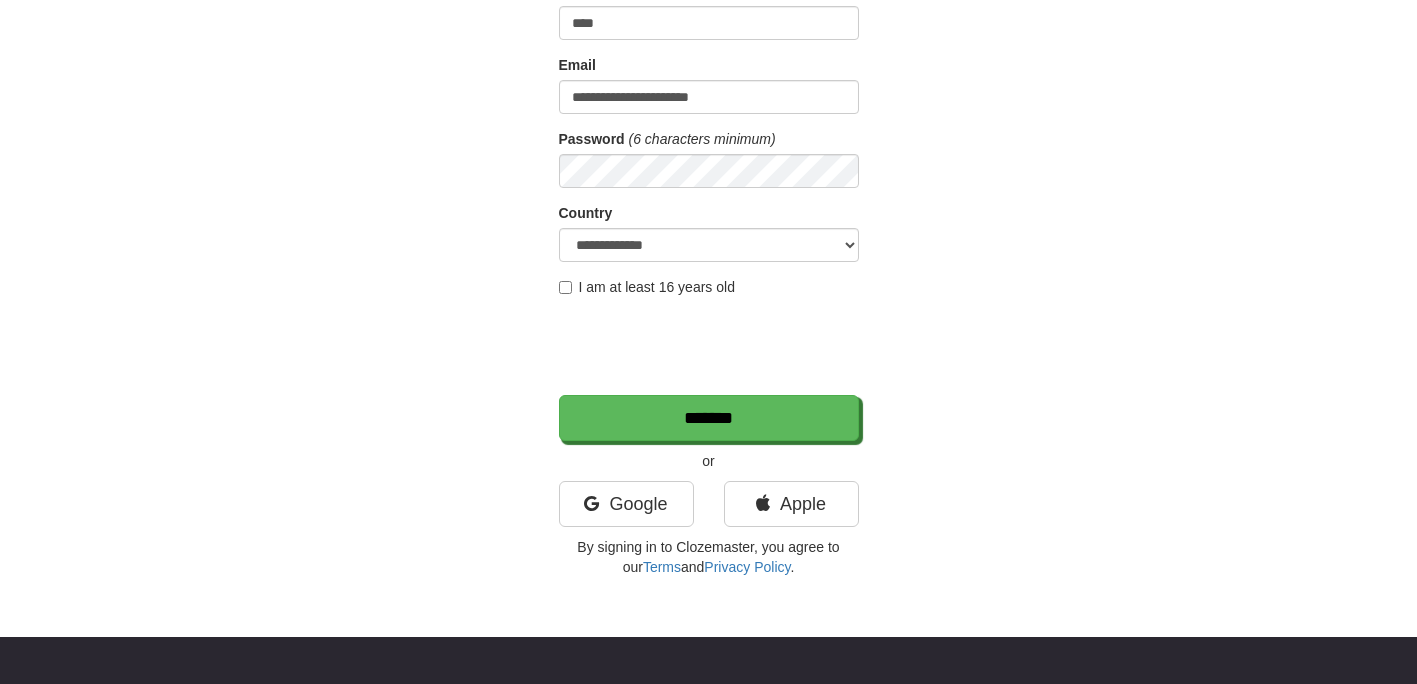 scroll, scrollTop: 0, scrollLeft: 0, axis: both 